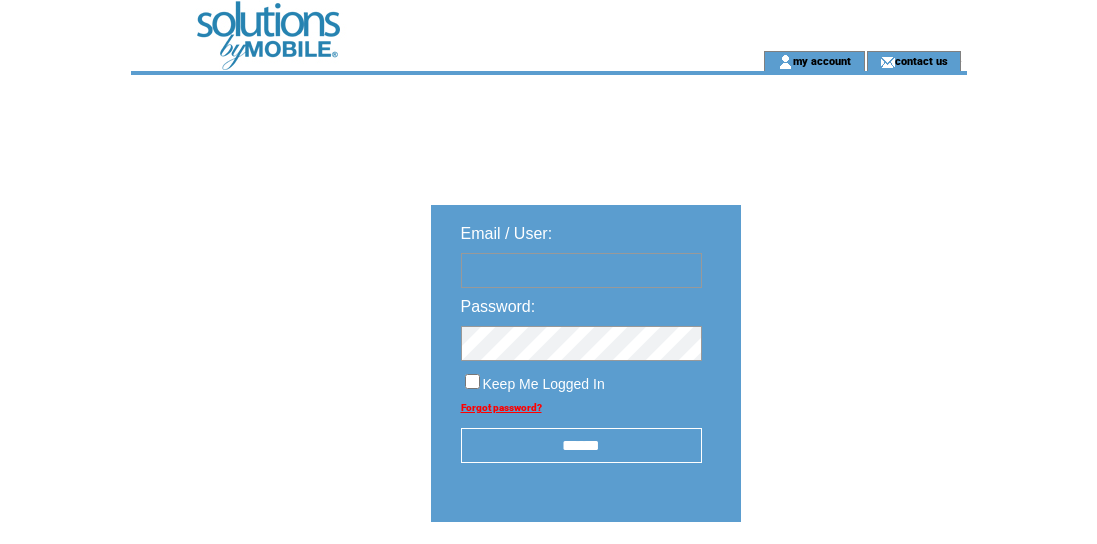 scroll, scrollTop: 0, scrollLeft: 0, axis: both 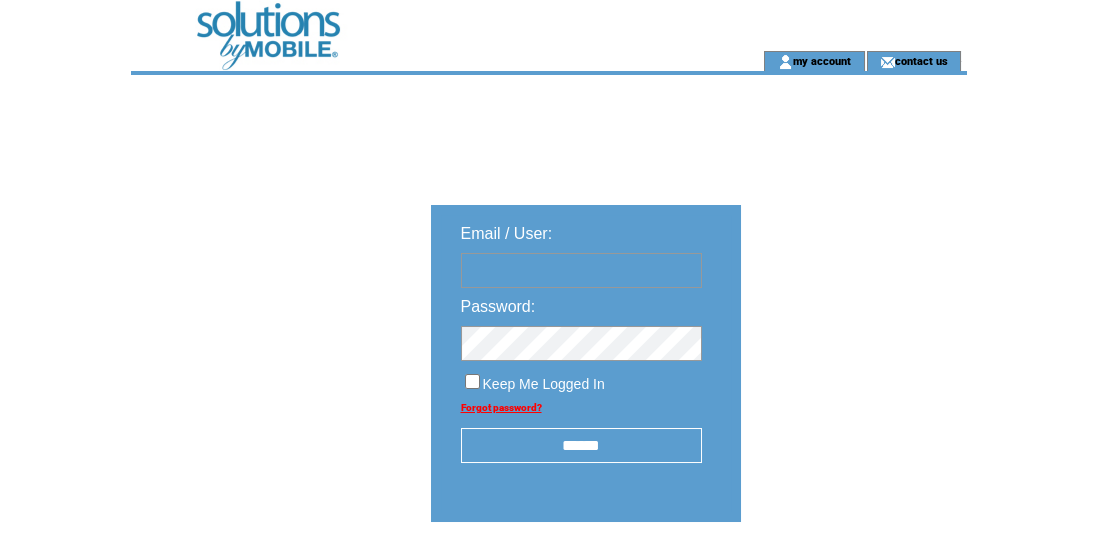 type on "**********" 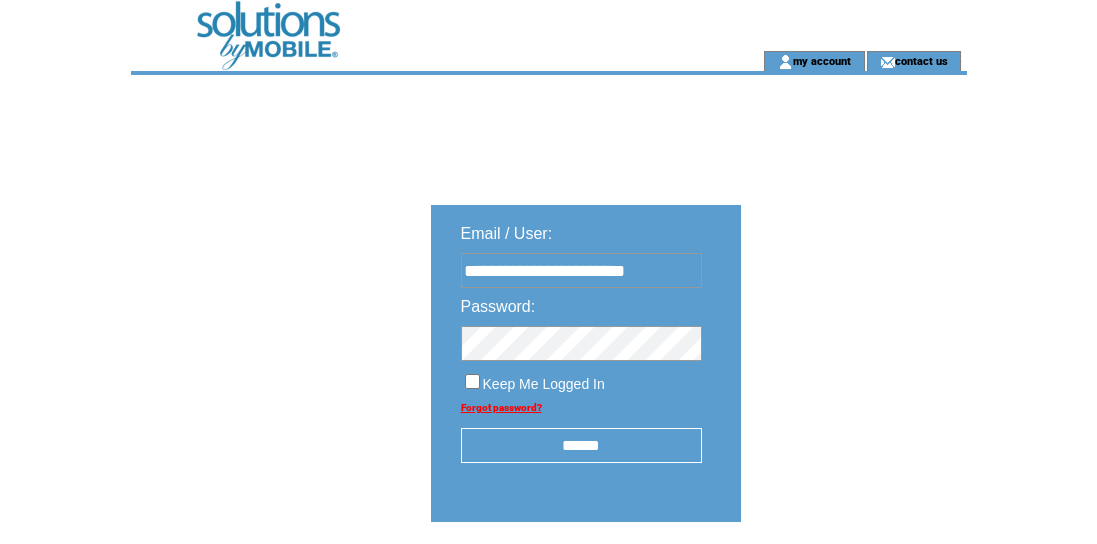 click on "******" at bounding box center [581, 445] 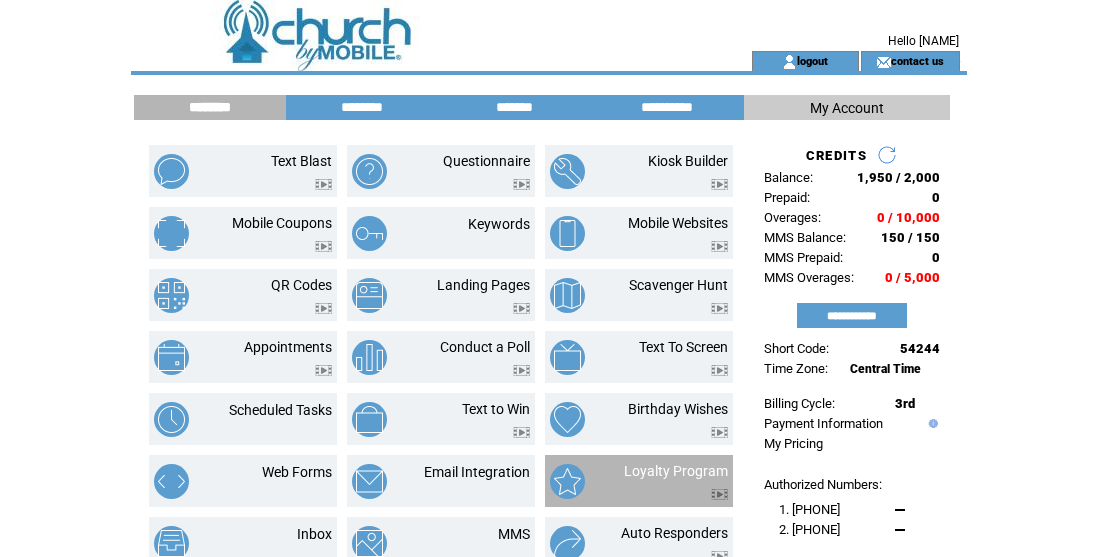 scroll, scrollTop: 0, scrollLeft: 0, axis: both 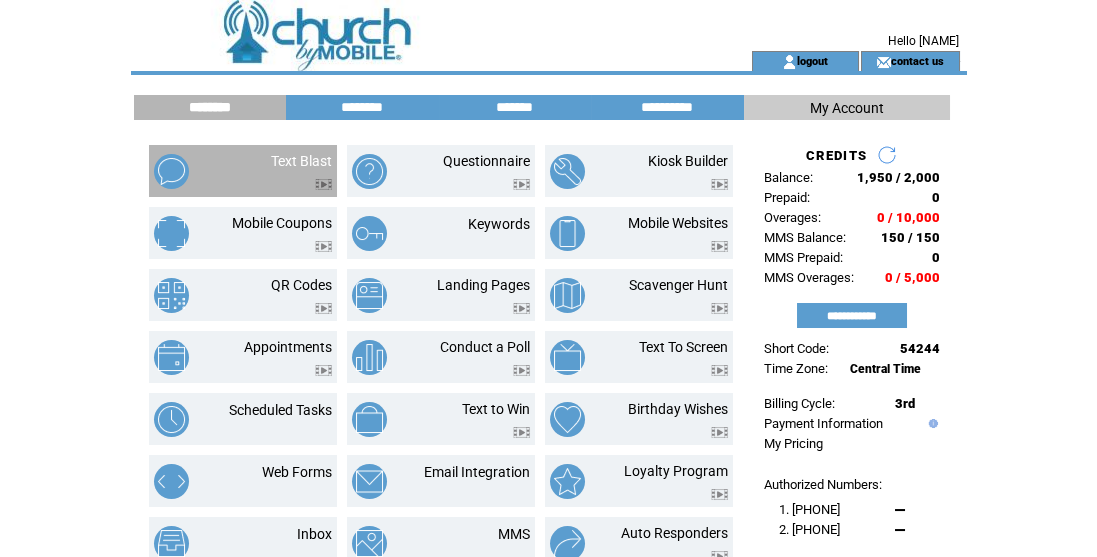 click at bounding box center [301, 179] 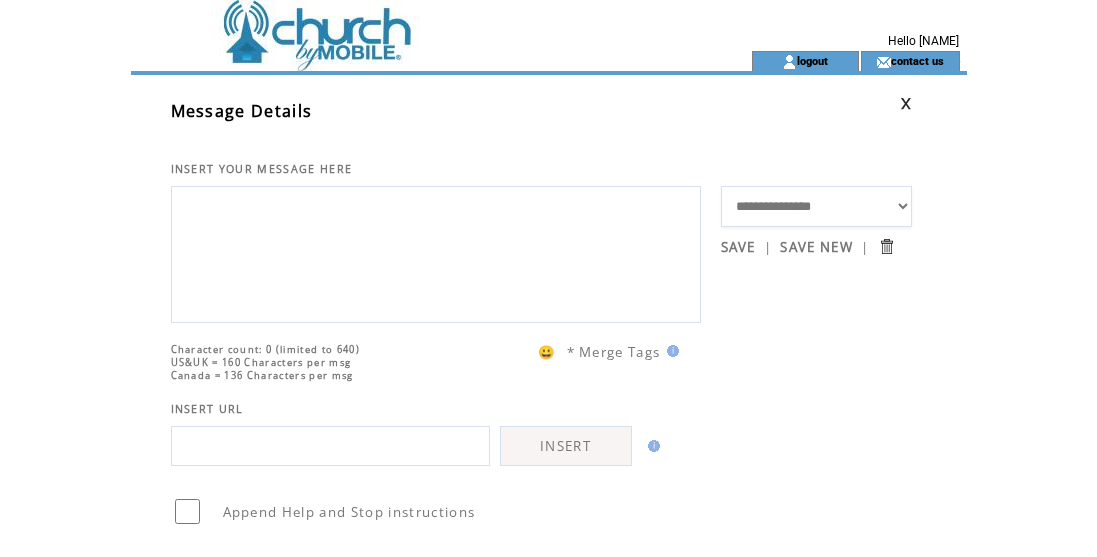scroll, scrollTop: 0, scrollLeft: 0, axis: both 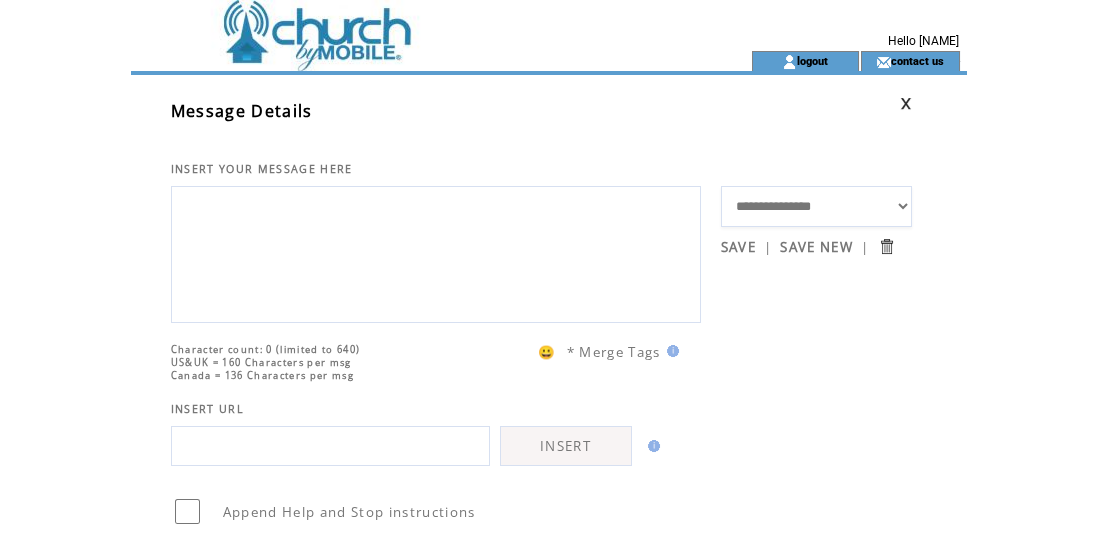 click at bounding box center [436, 252] 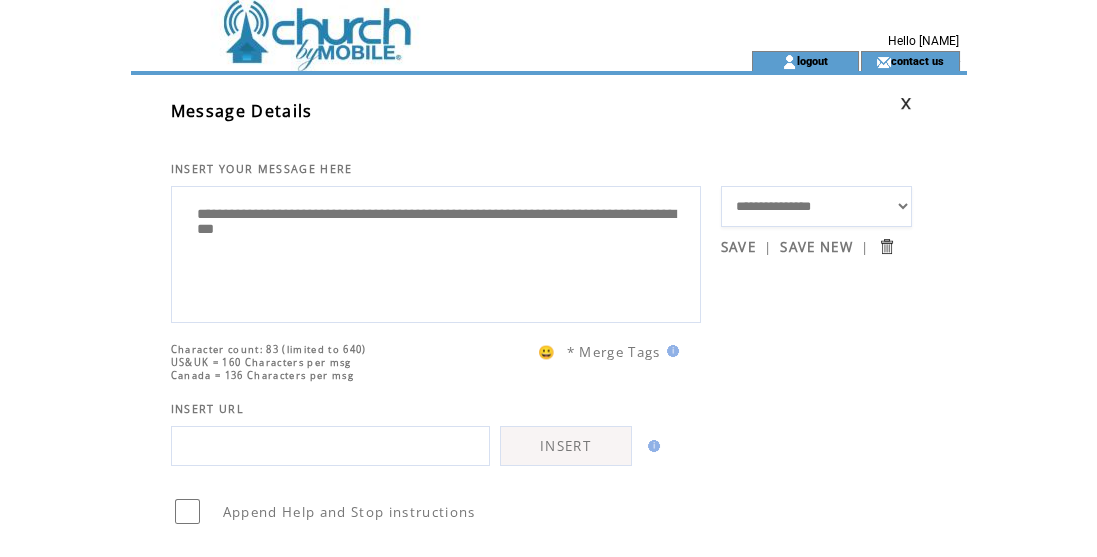 drag, startPoint x: 332, startPoint y: 233, endPoint x: 359, endPoint y: 225, distance: 28.160255 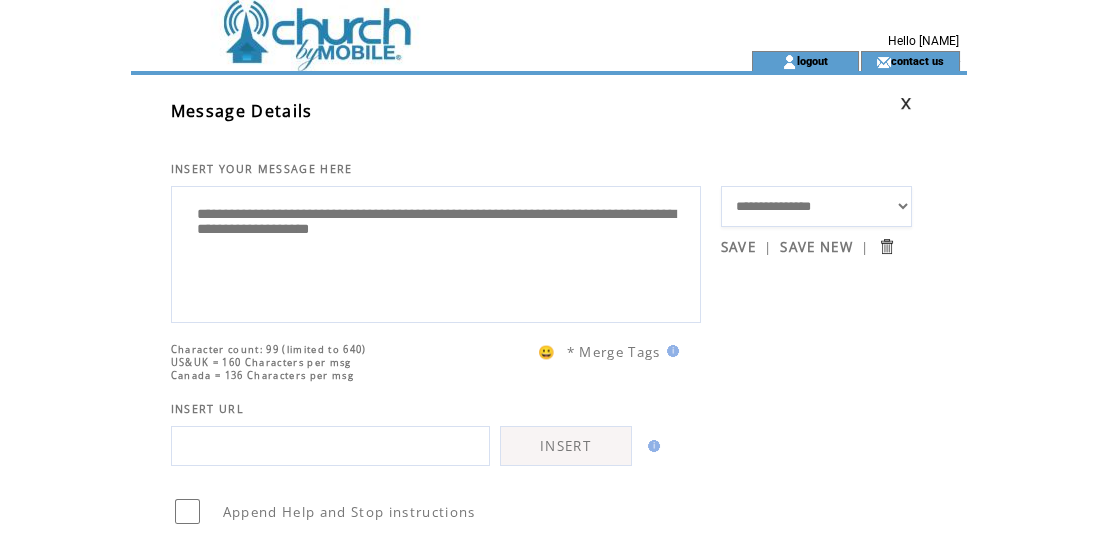 click on "**********" at bounding box center (436, 252) 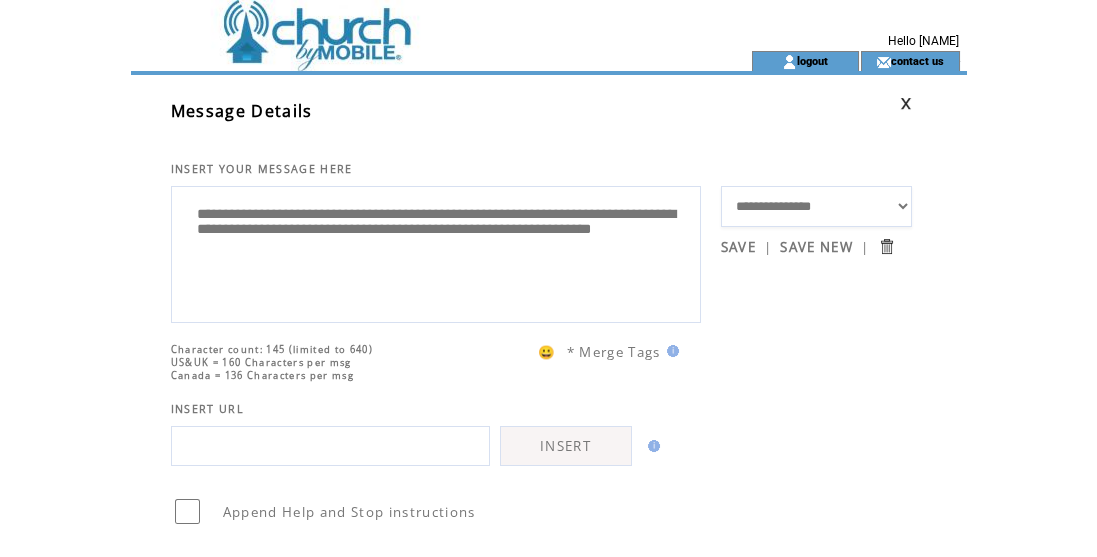 drag, startPoint x: 437, startPoint y: 238, endPoint x: 334, endPoint y: 240, distance: 103.01942 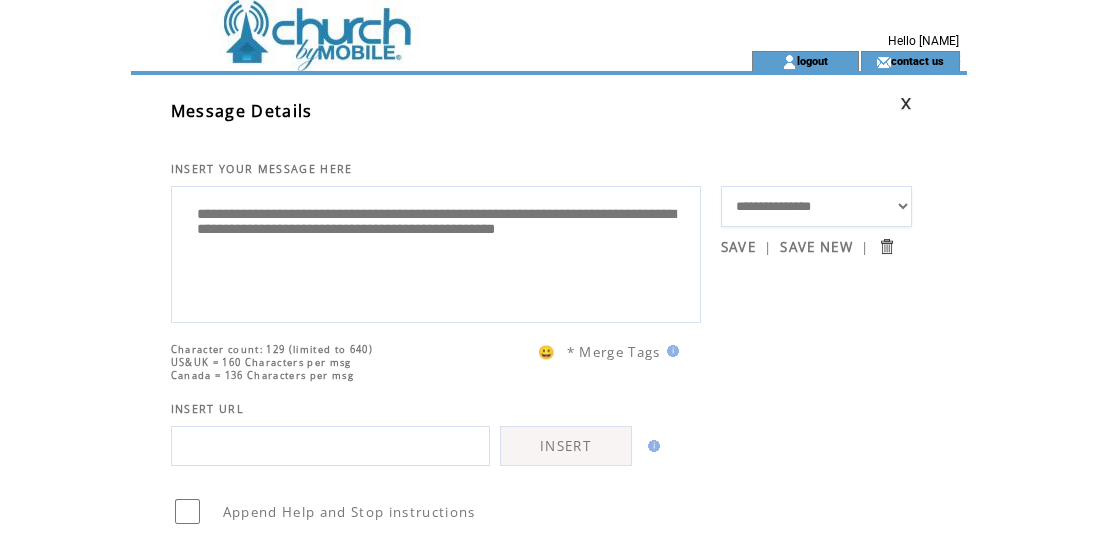 drag, startPoint x: 428, startPoint y: 231, endPoint x: 451, endPoint y: 221, distance: 25.079872 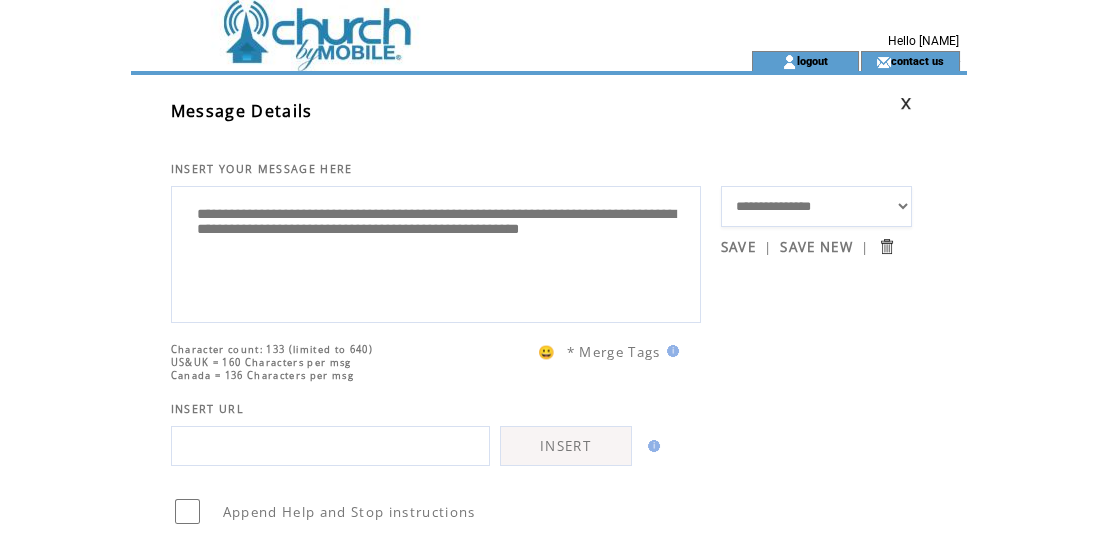 click on "**********" at bounding box center [436, 252] 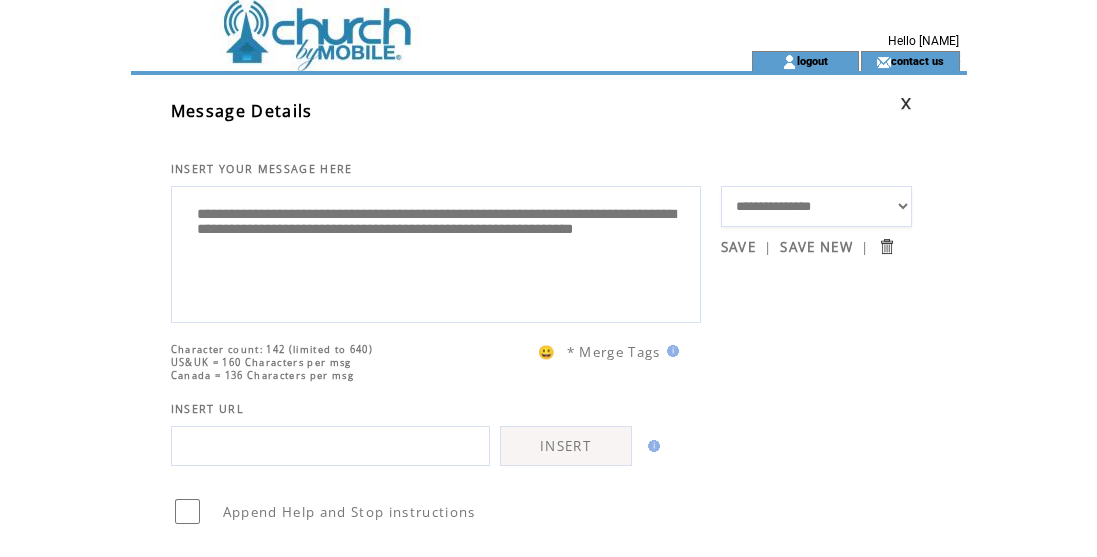 click on "**********" at bounding box center (436, 252) 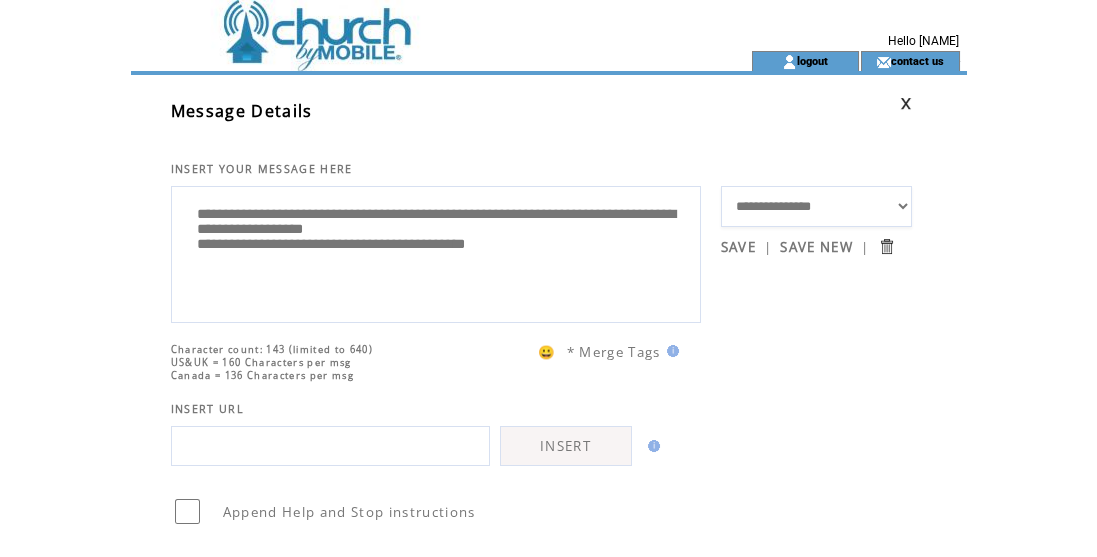 click on "**********" at bounding box center [436, 252] 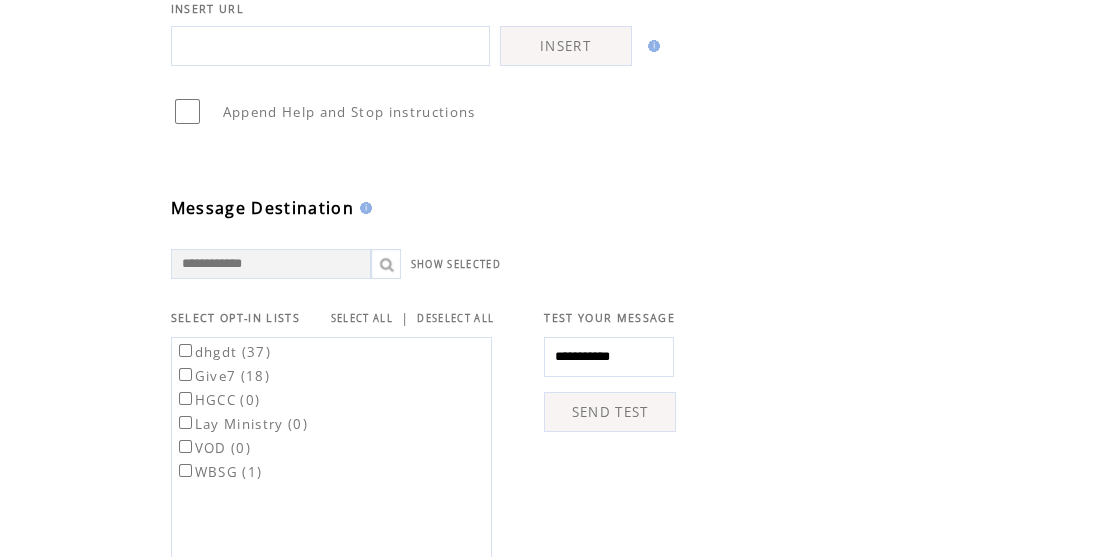 scroll, scrollTop: 480, scrollLeft: 0, axis: vertical 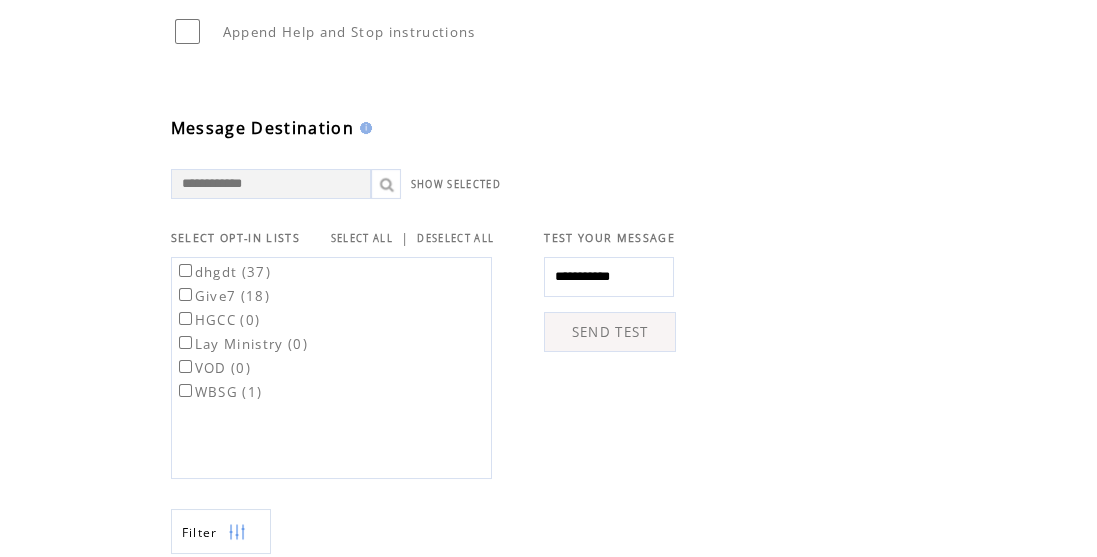 click on "SELECT ALL" at bounding box center [362, 238] 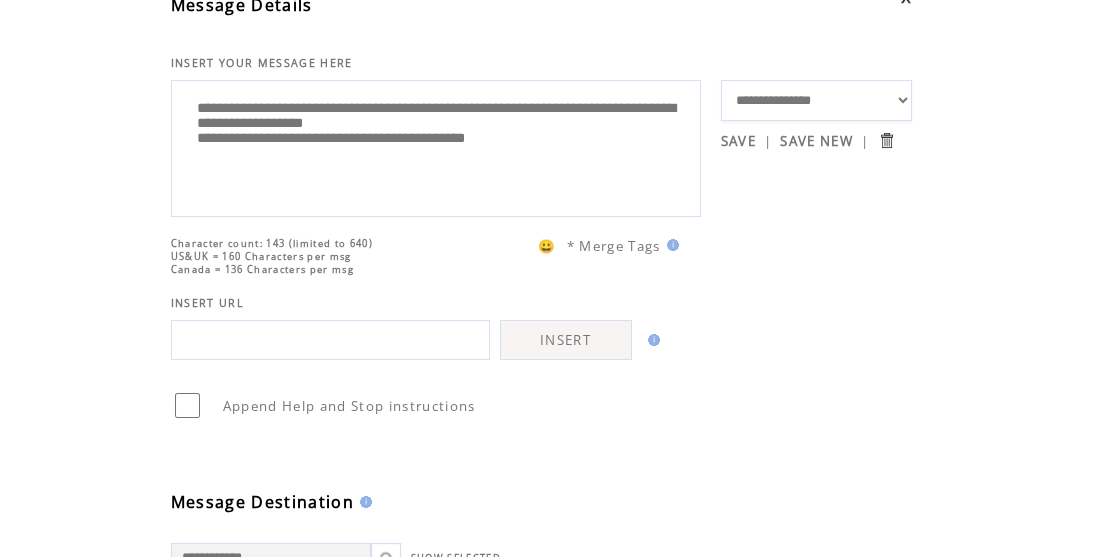 scroll, scrollTop: 80, scrollLeft: 0, axis: vertical 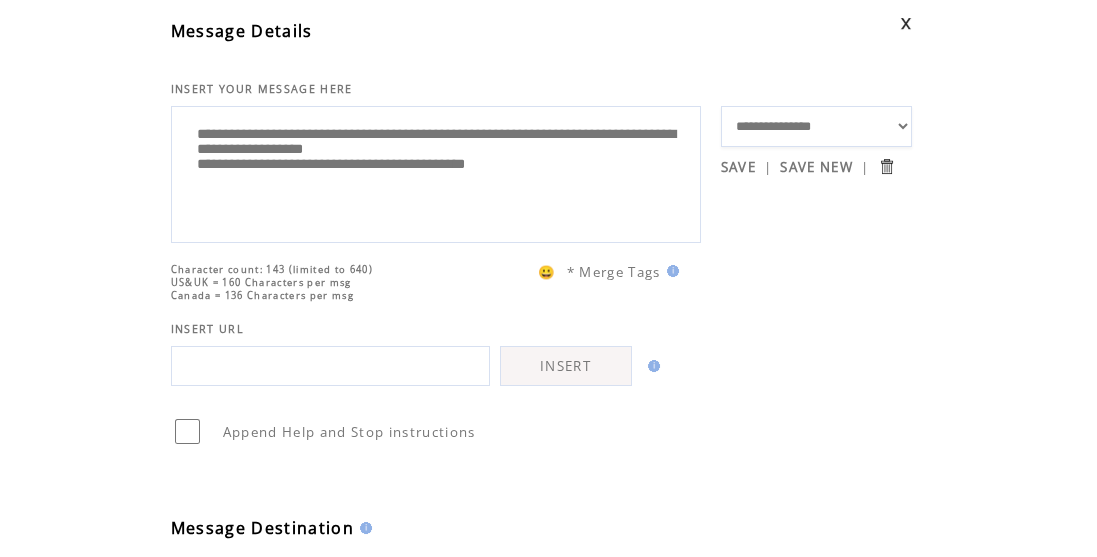 click on "**********" at bounding box center [436, 172] 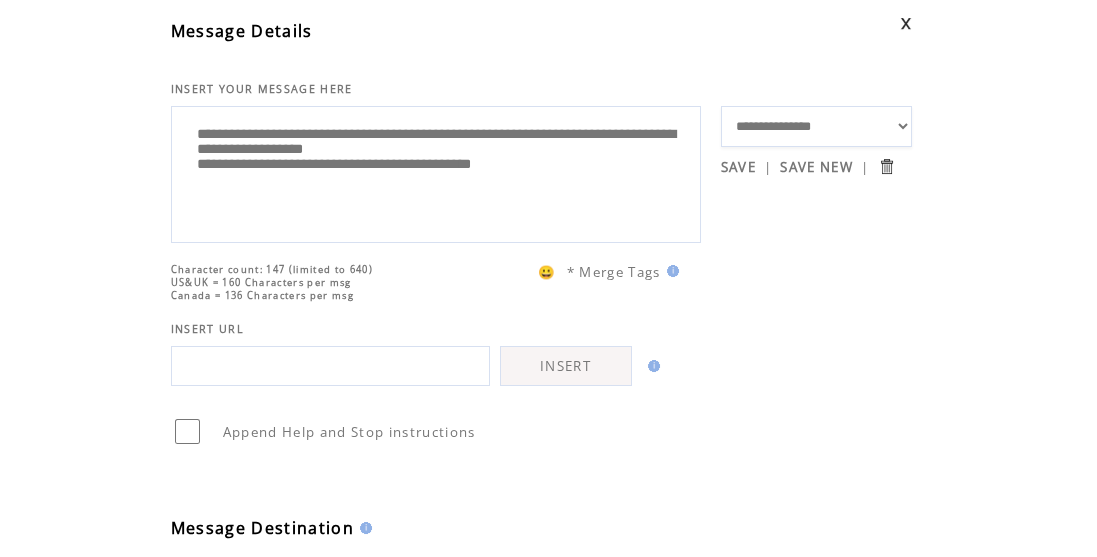 type on "**********" 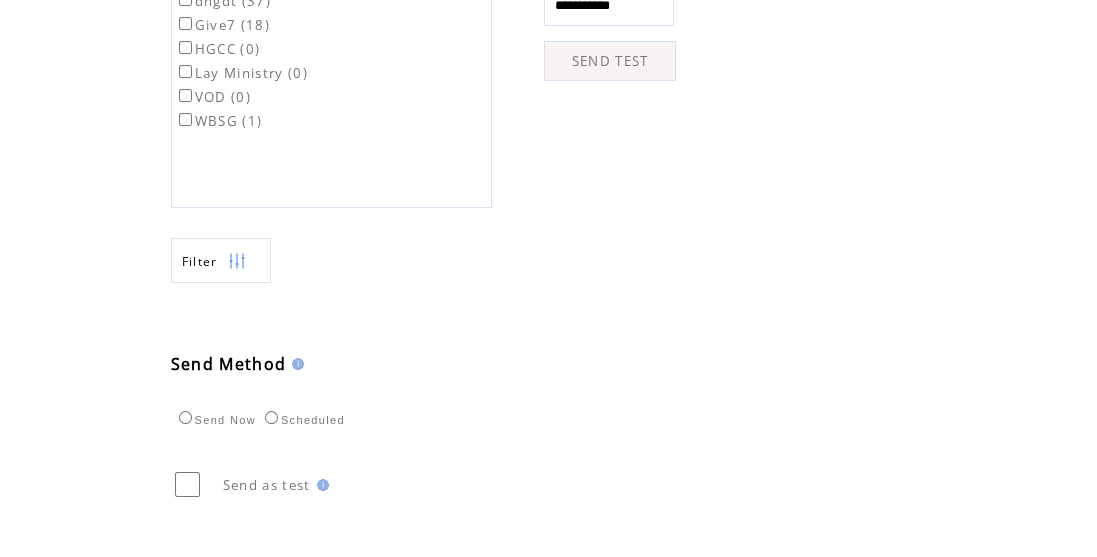 scroll, scrollTop: 880, scrollLeft: 0, axis: vertical 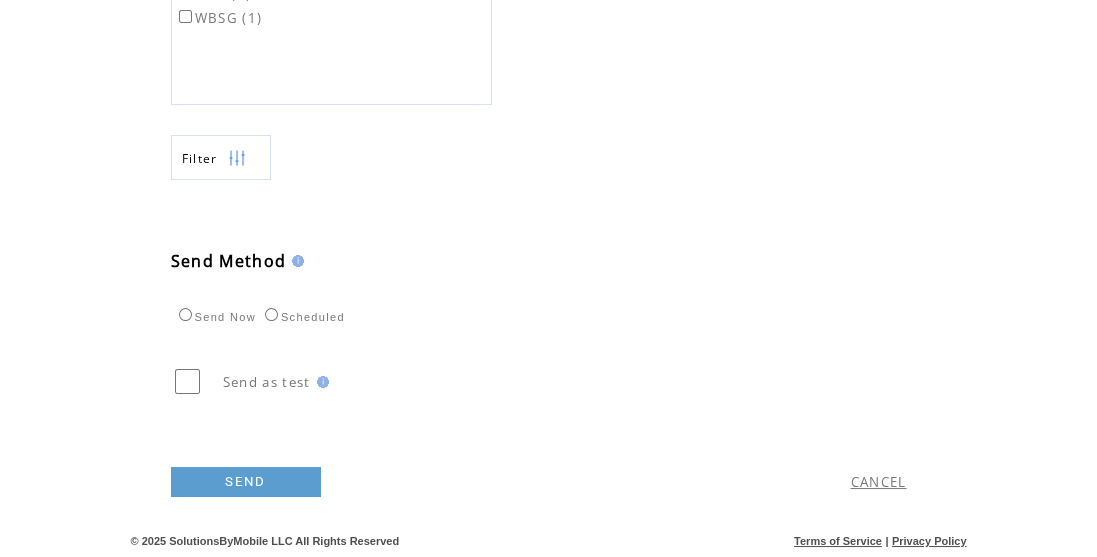 click on "SEND" at bounding box center [246, 482] 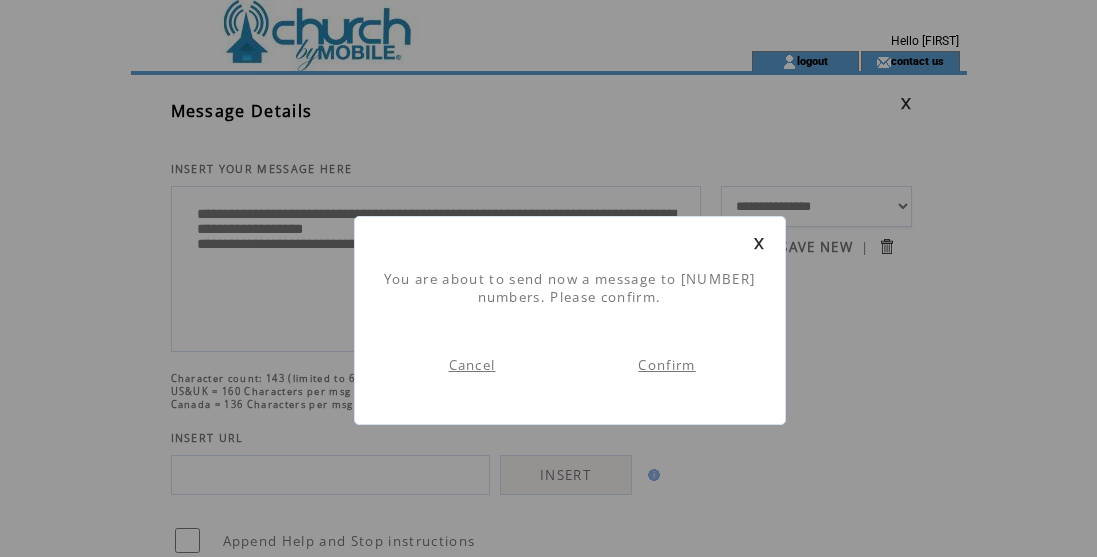 scroll, scrollTop: 1, scrollLeft: 0, axis: vertical 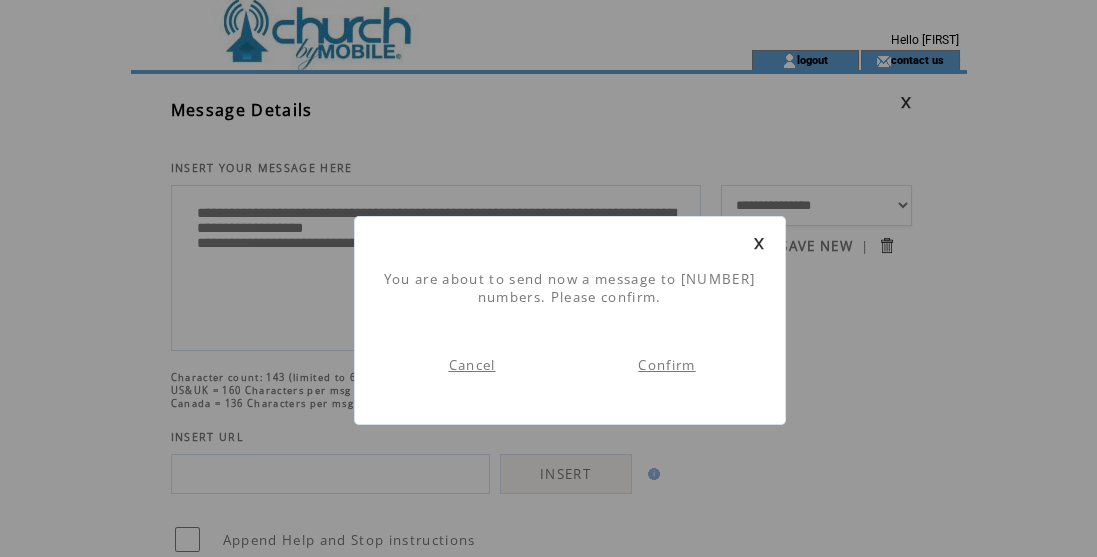 click on "Confirm" at bounding box center (667, 365) 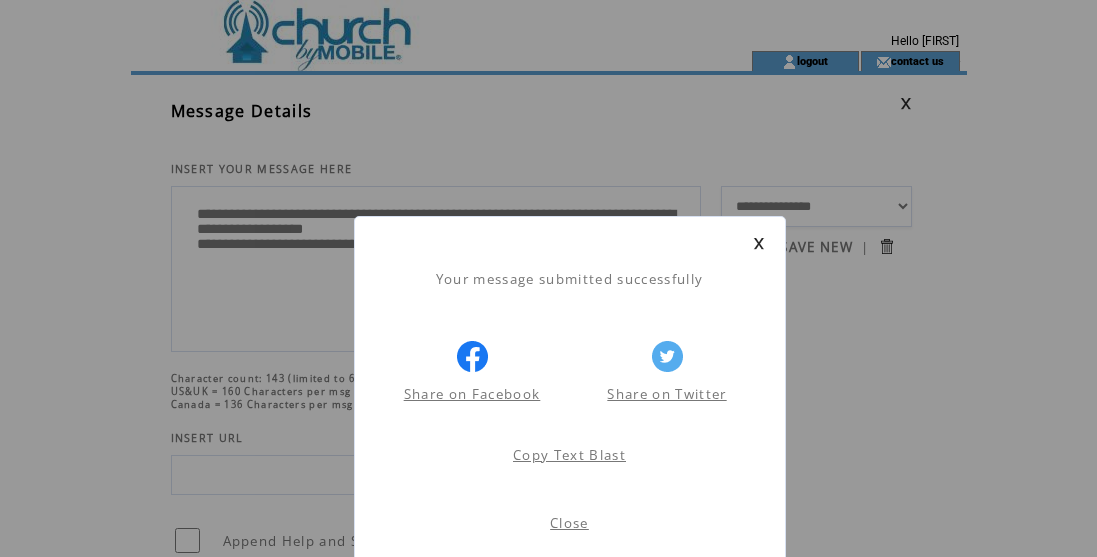 scroll, scrollTop: 1, scrollLeft: 0, axis: vertical 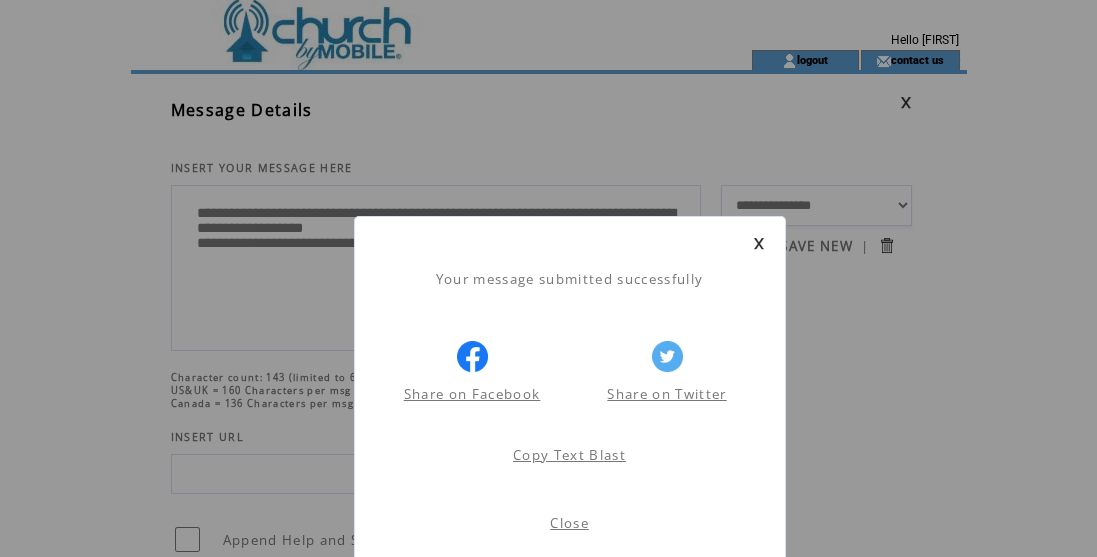 click on "Close" at bounding box center [569, 523] 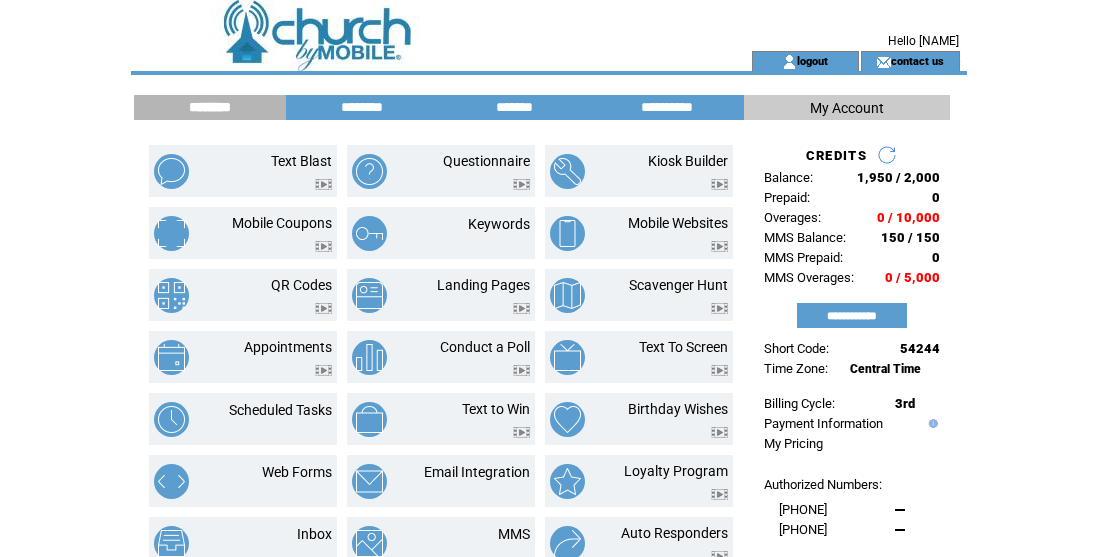scroll, scrollTop: 0, scrollLeft: 0, axis: both 